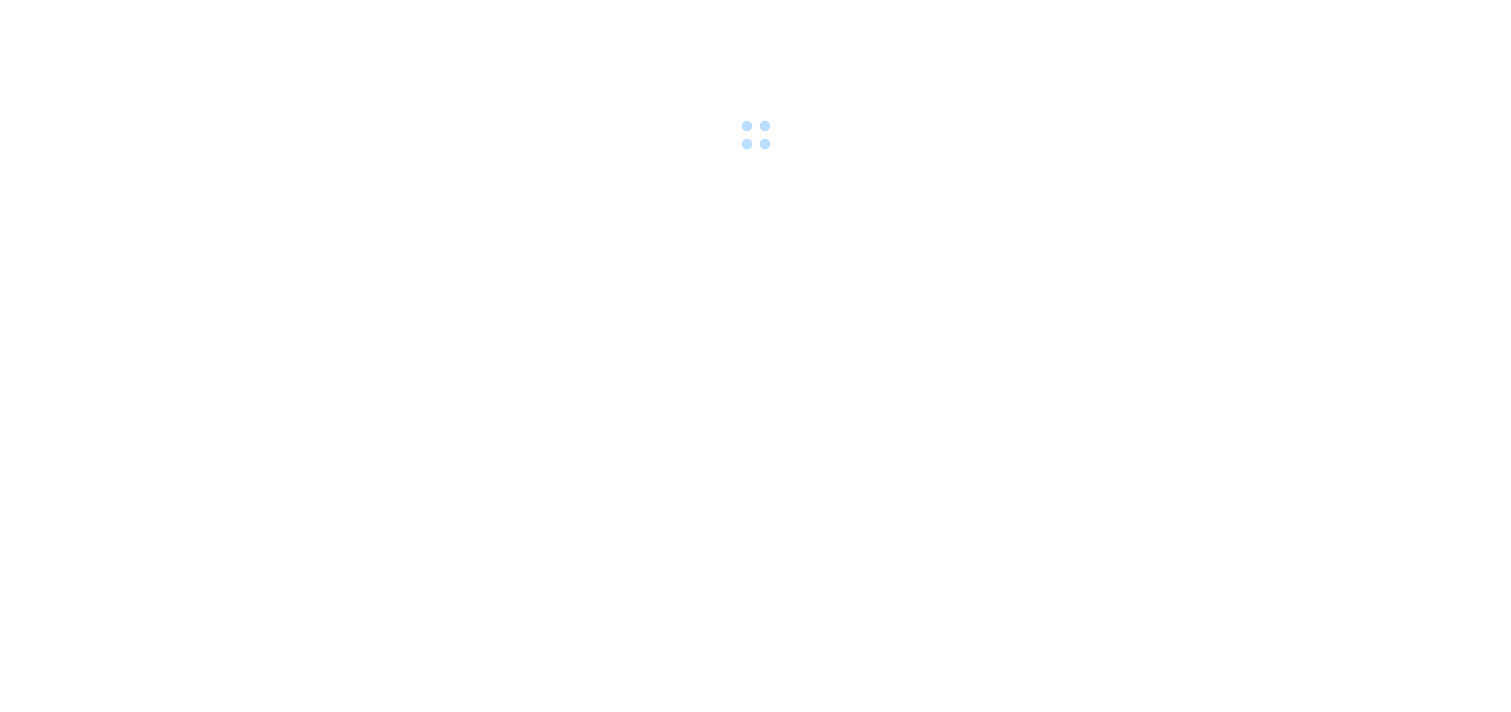 scroll, scrollTop: 0, scrollLeft: 0, axis: both 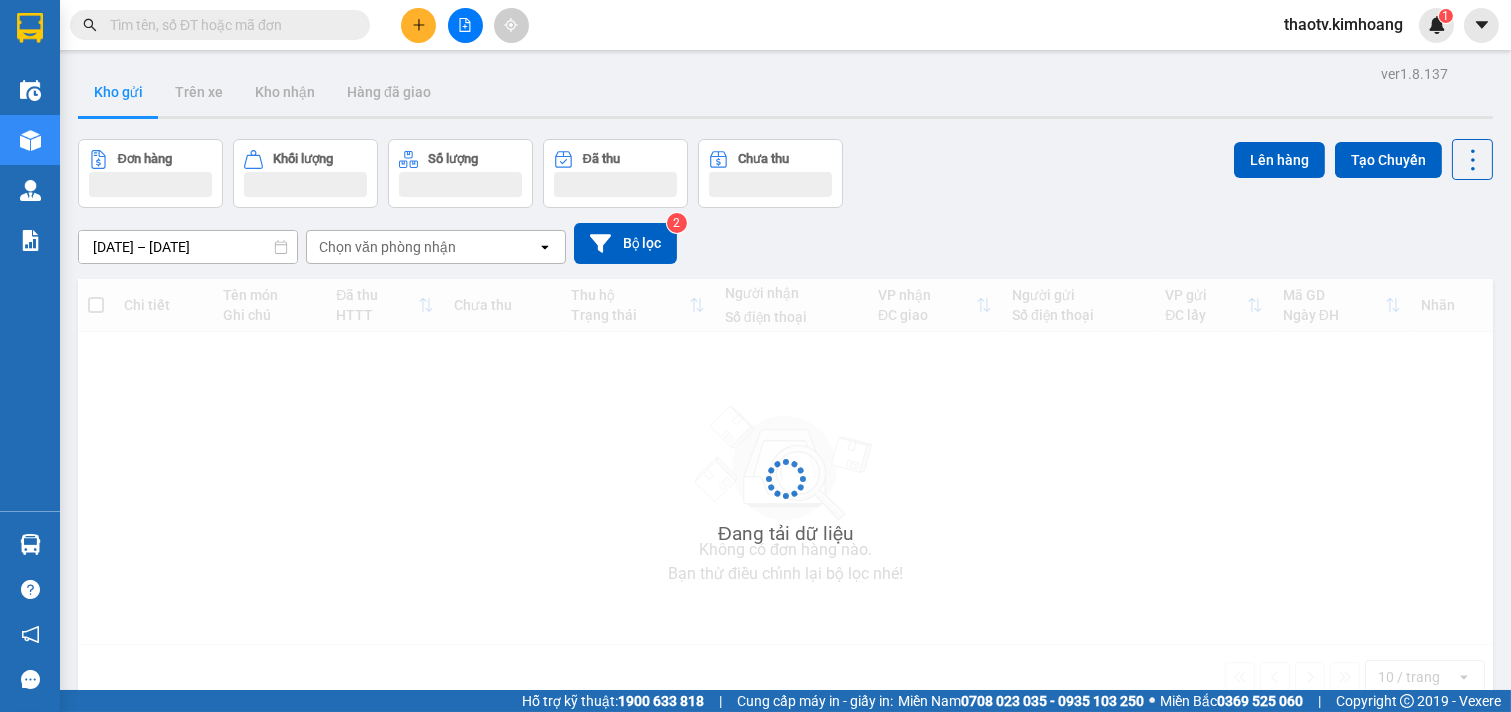 click at bounding box center [228, 25] 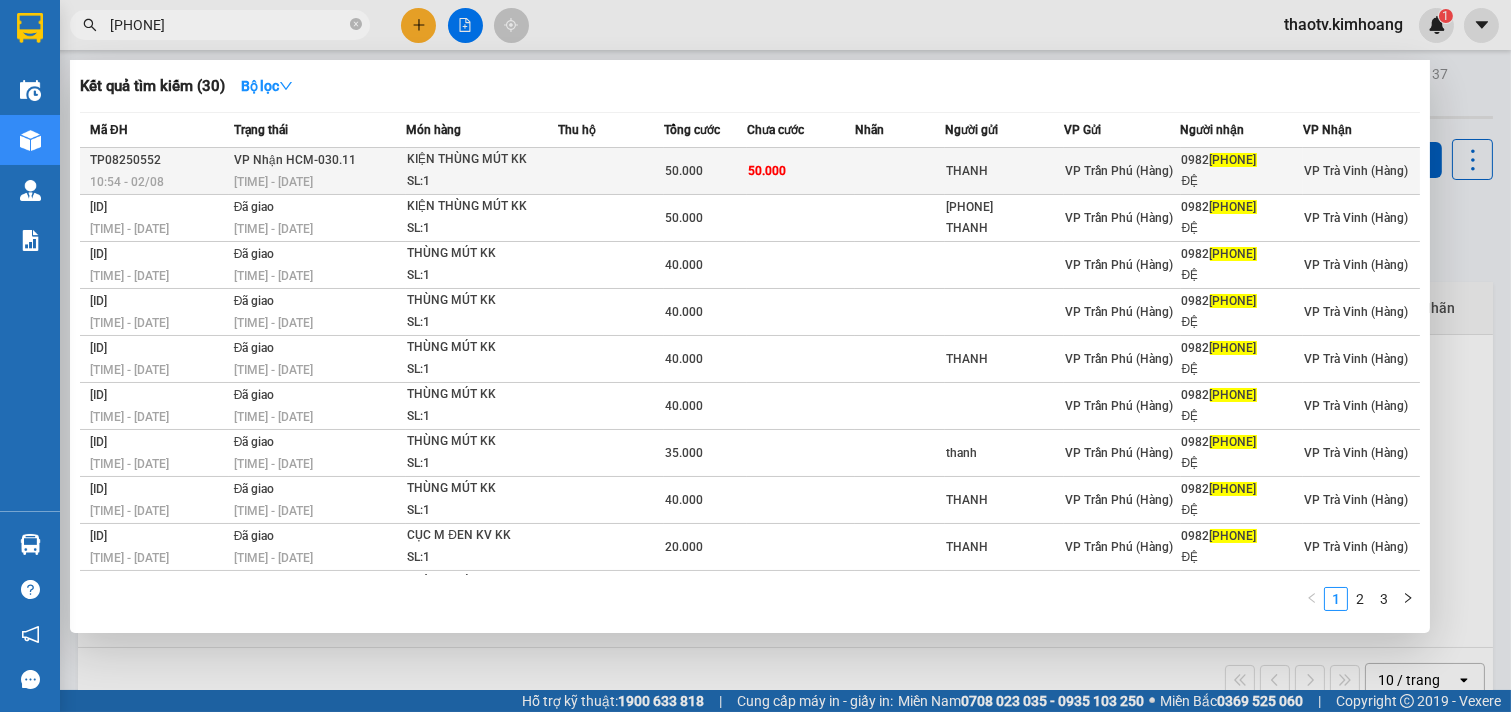 type on "[PHONE]" 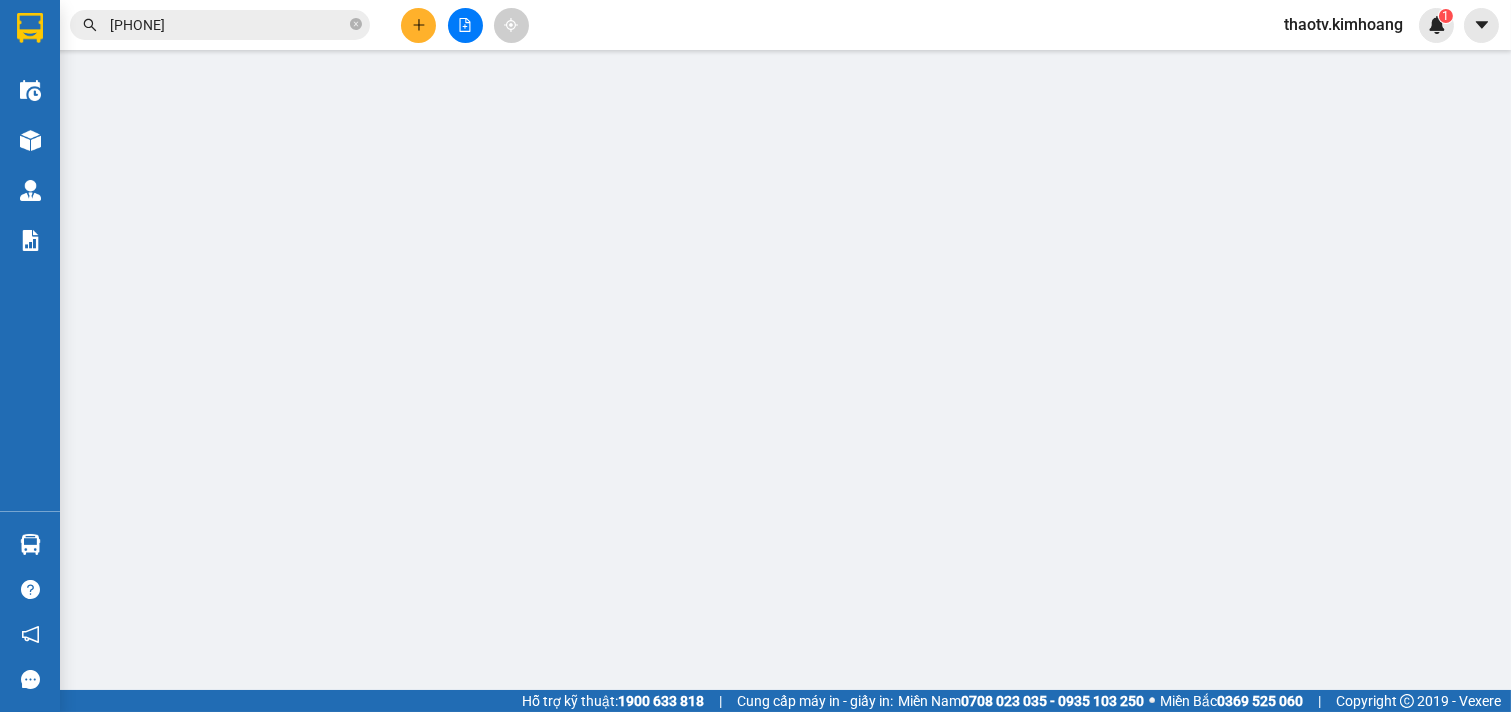 type on "THANH" 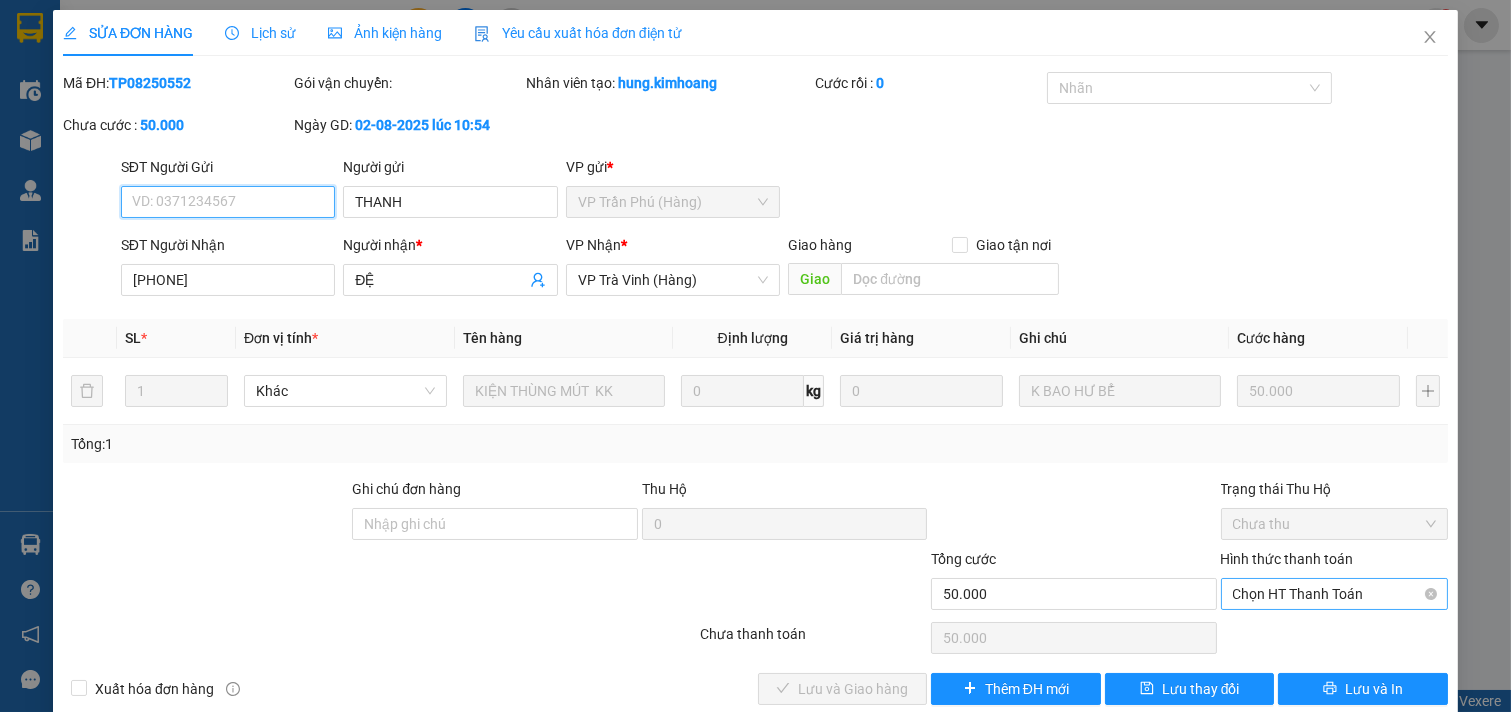 click on "Chọn HT Thanh Toán" at bounding box center [1335, 594] 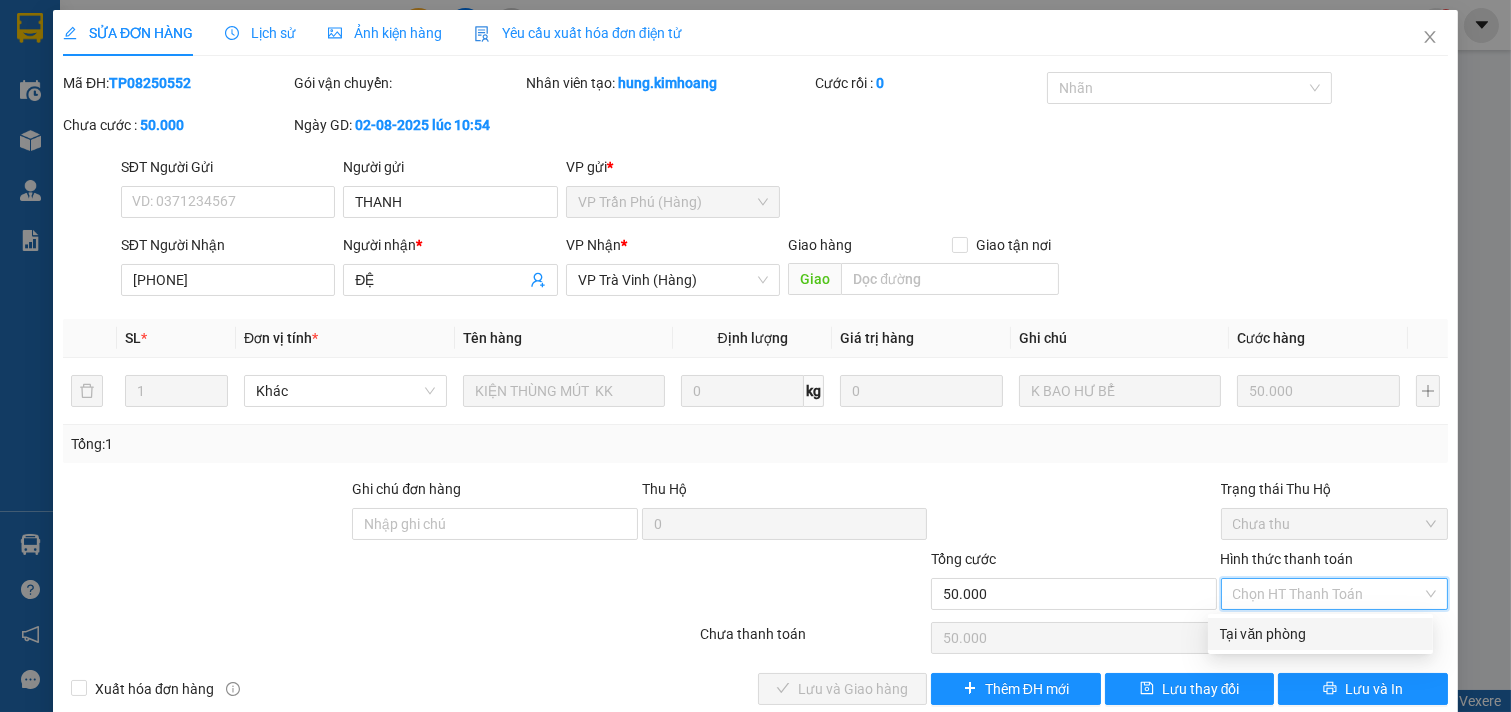 click on "Tại văn phòng" at bounding box center [1320, 634] 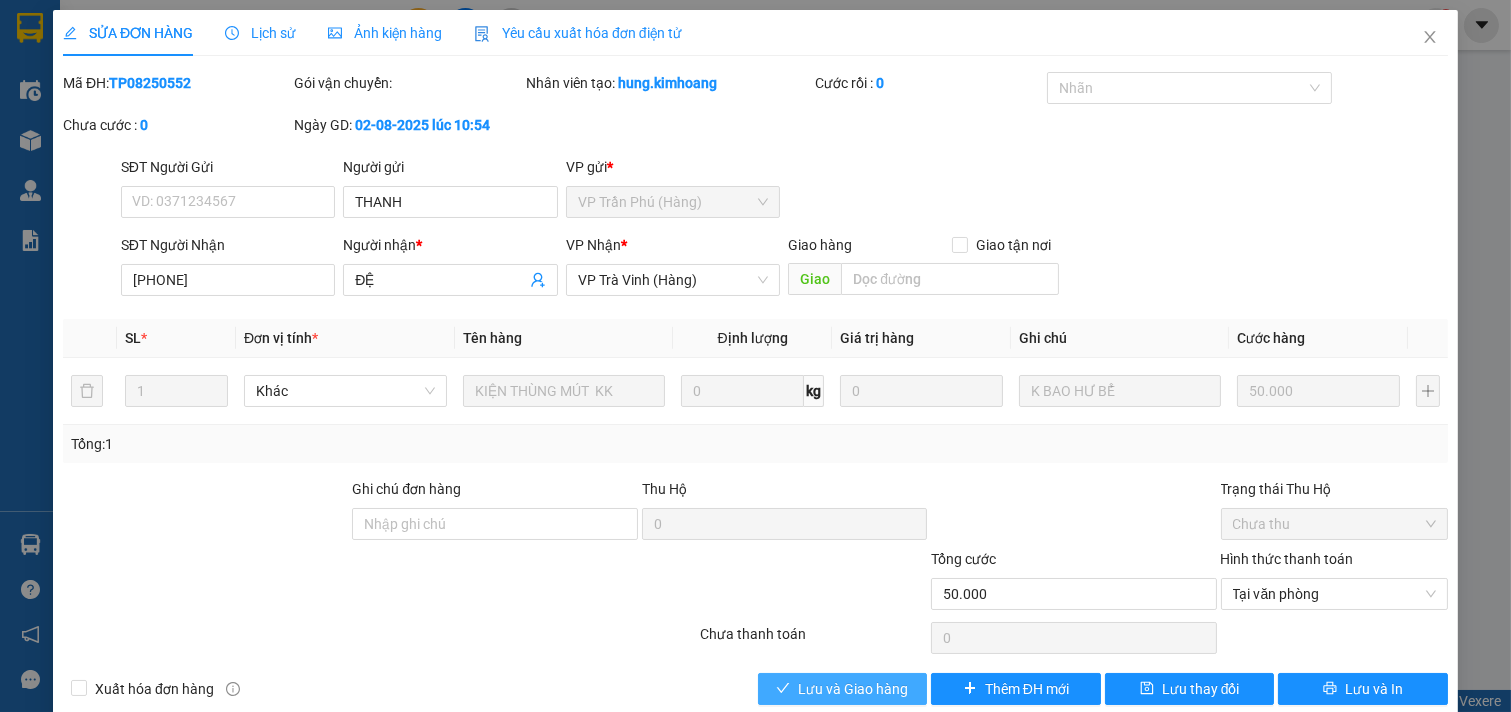 click on "Lưu và Giao hàng" at bounding box center (853, 689) 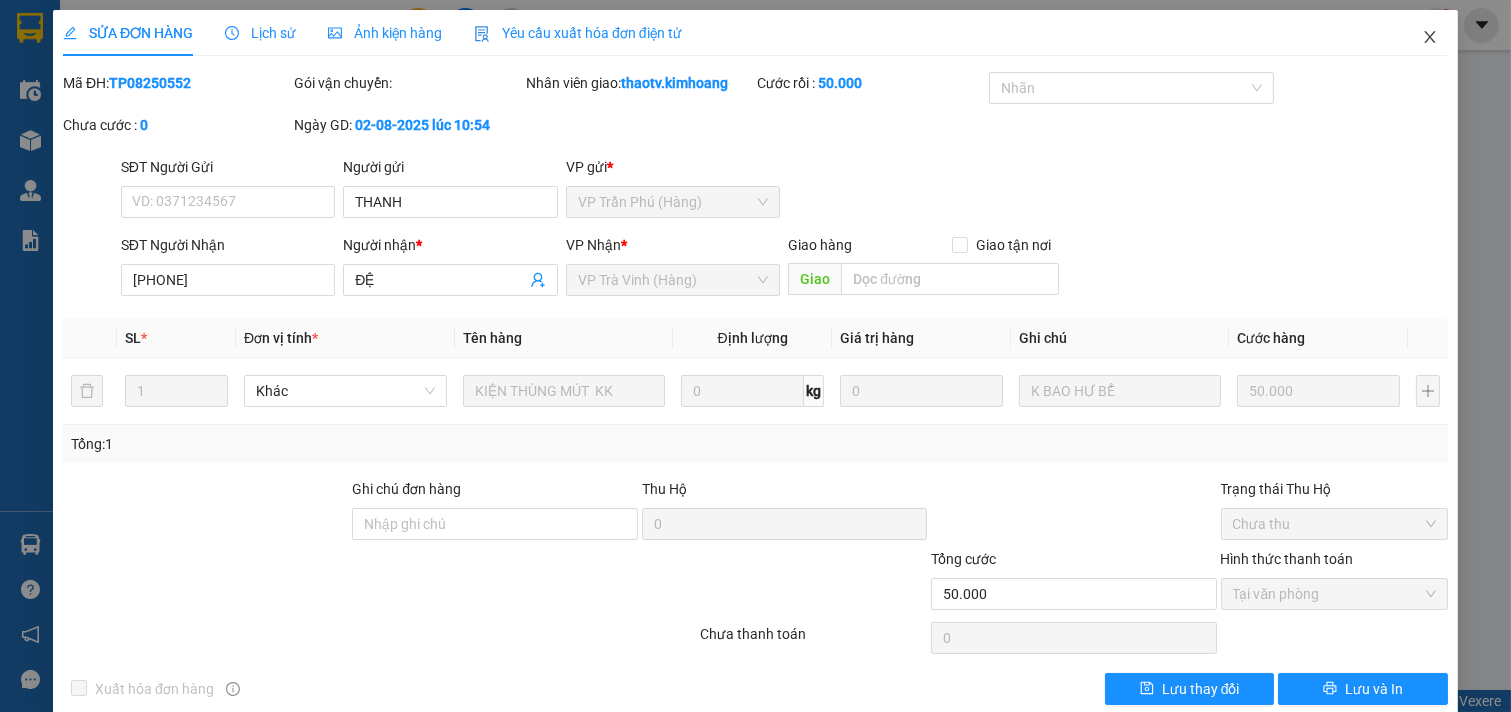 click 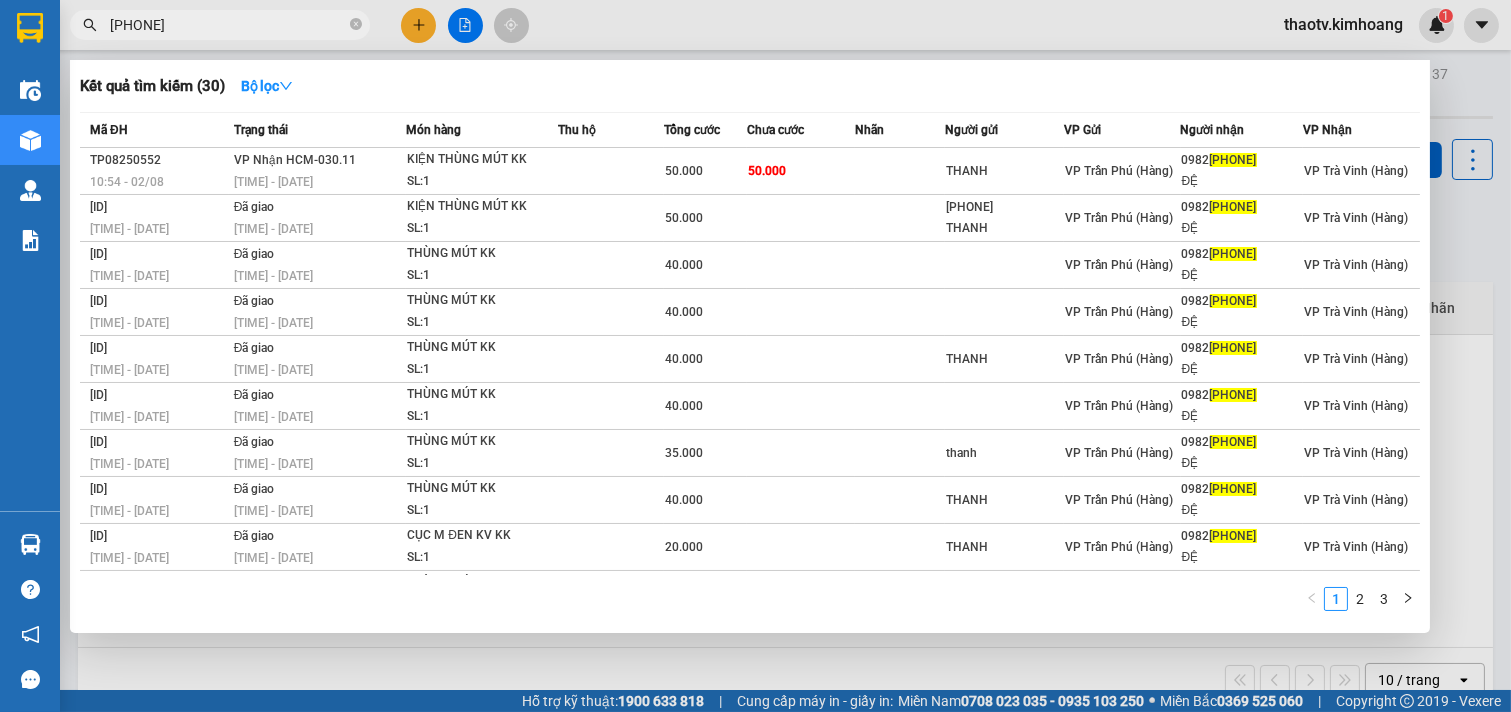 click on "[PHONE]" at bounding box center [228, 25] 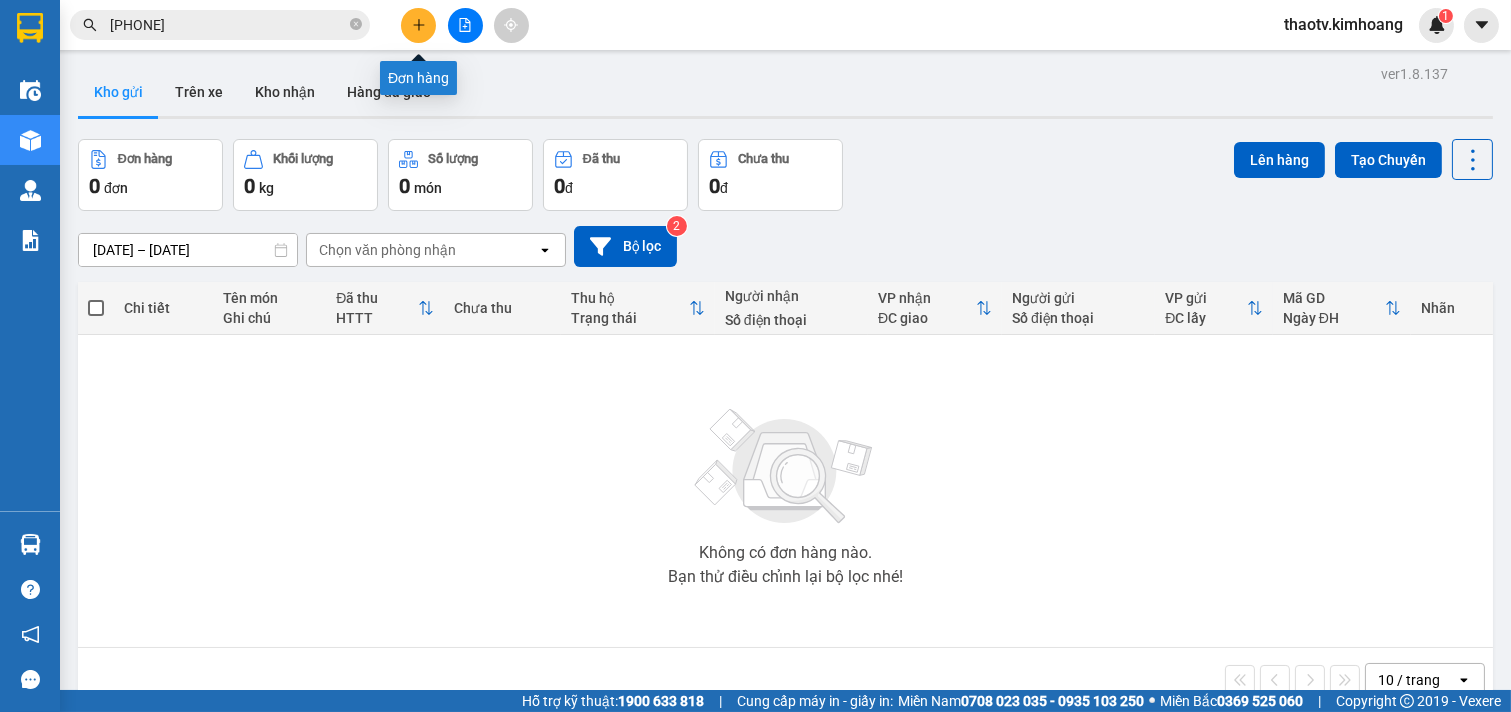 click 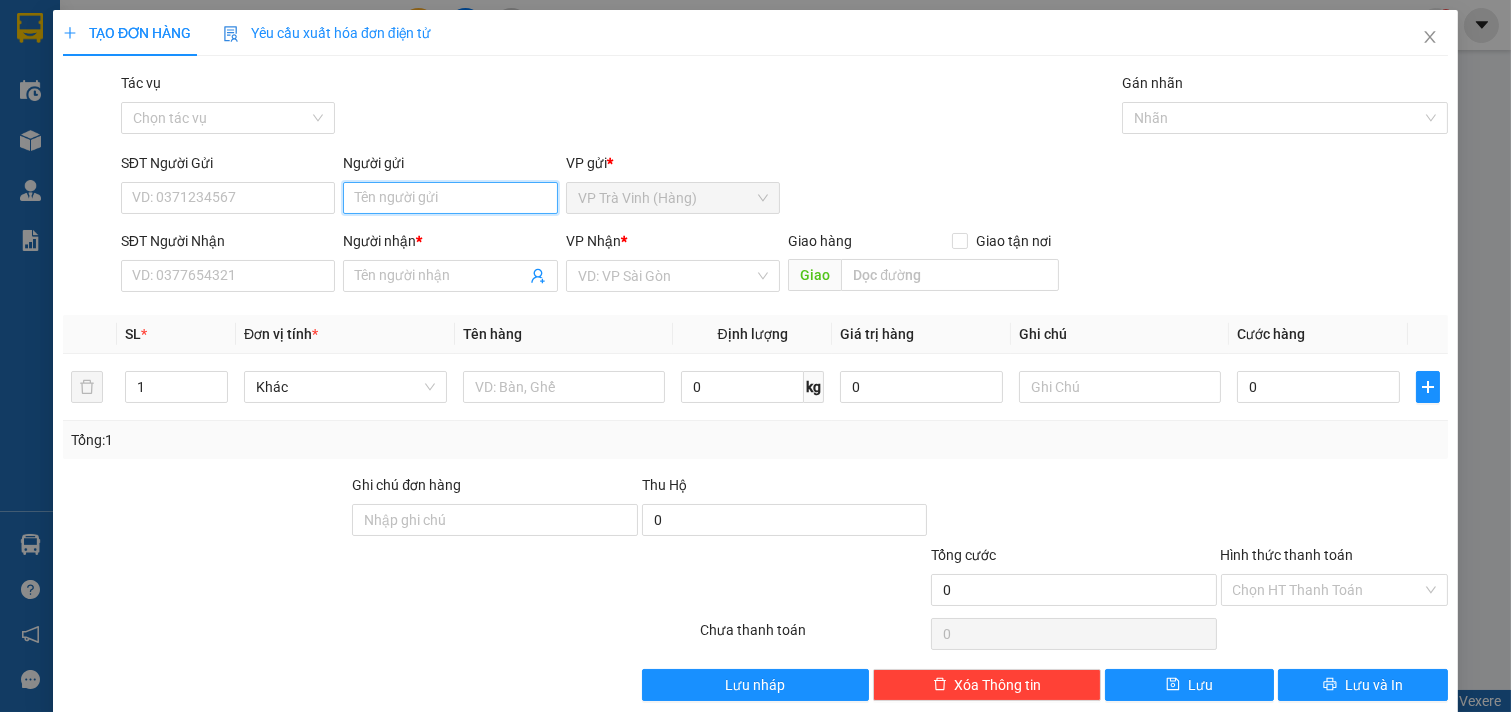 click on "Người gửi" at bounding box center [450, 198] 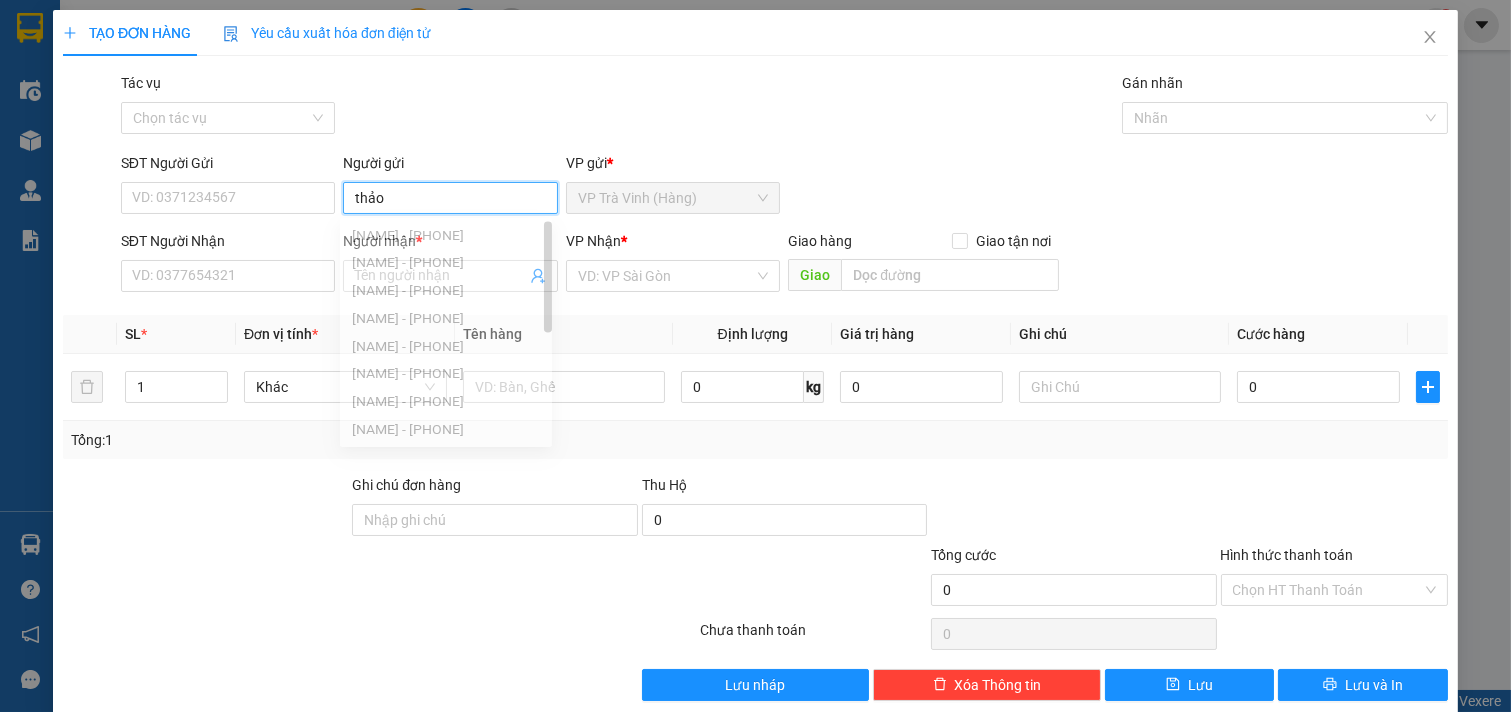 type on "thảo" 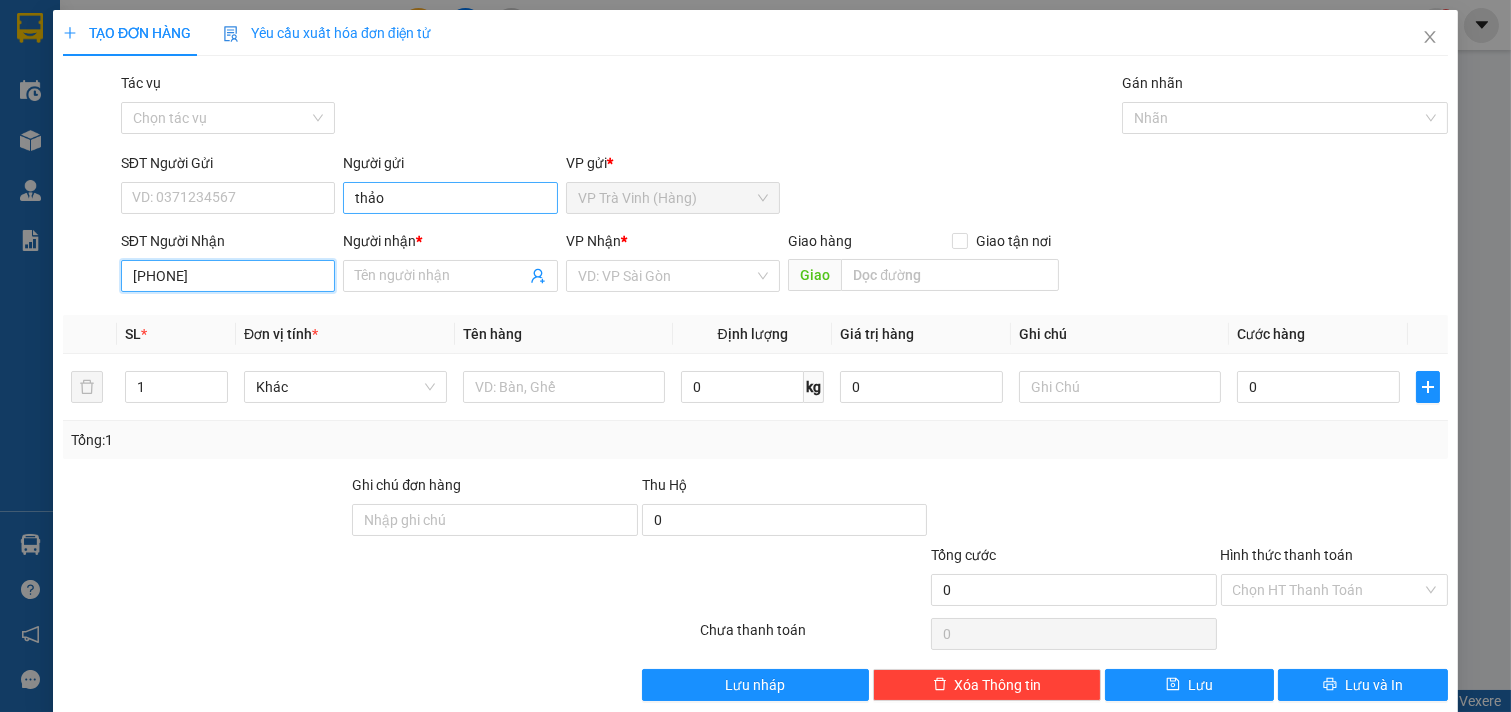 type on "[PHONE]" 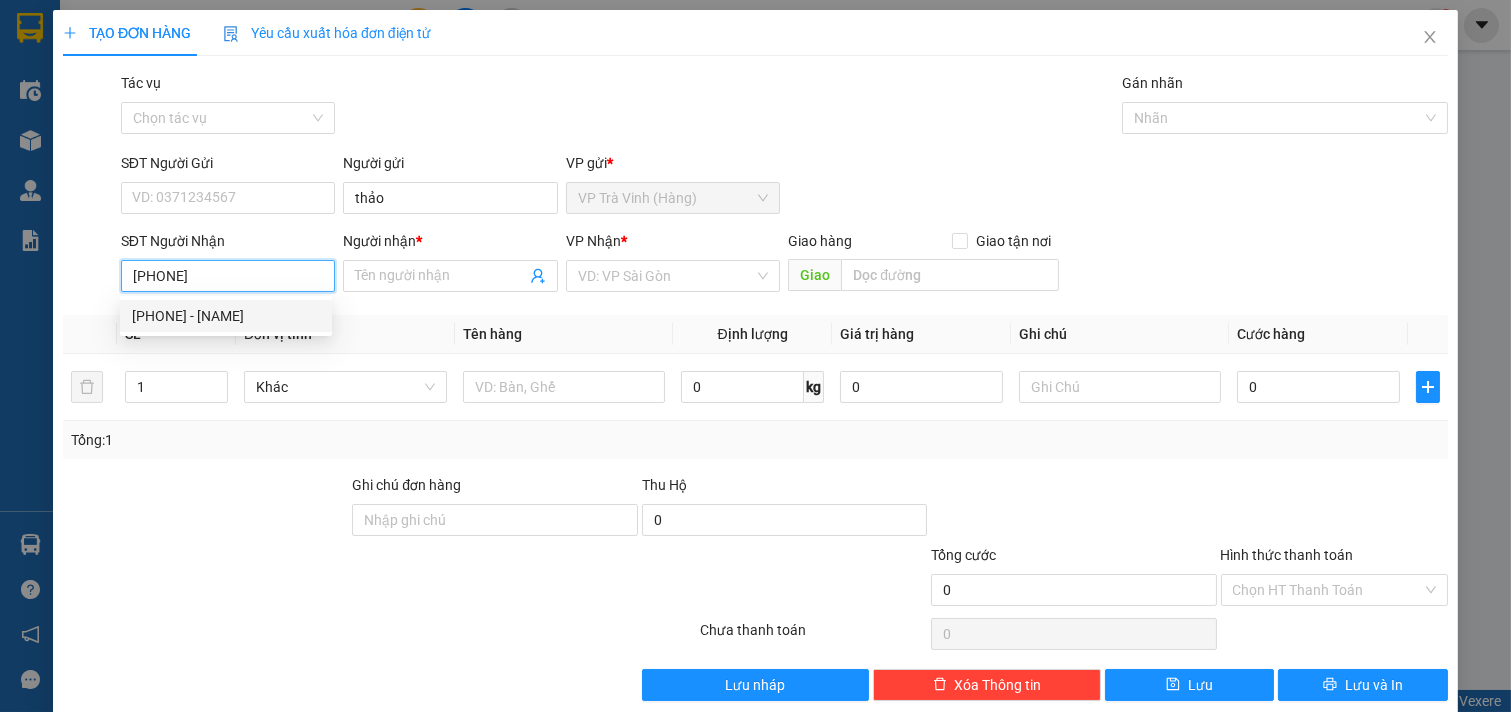 click on "[PHONE] - [NAME]" at bounding box center [226, 316] 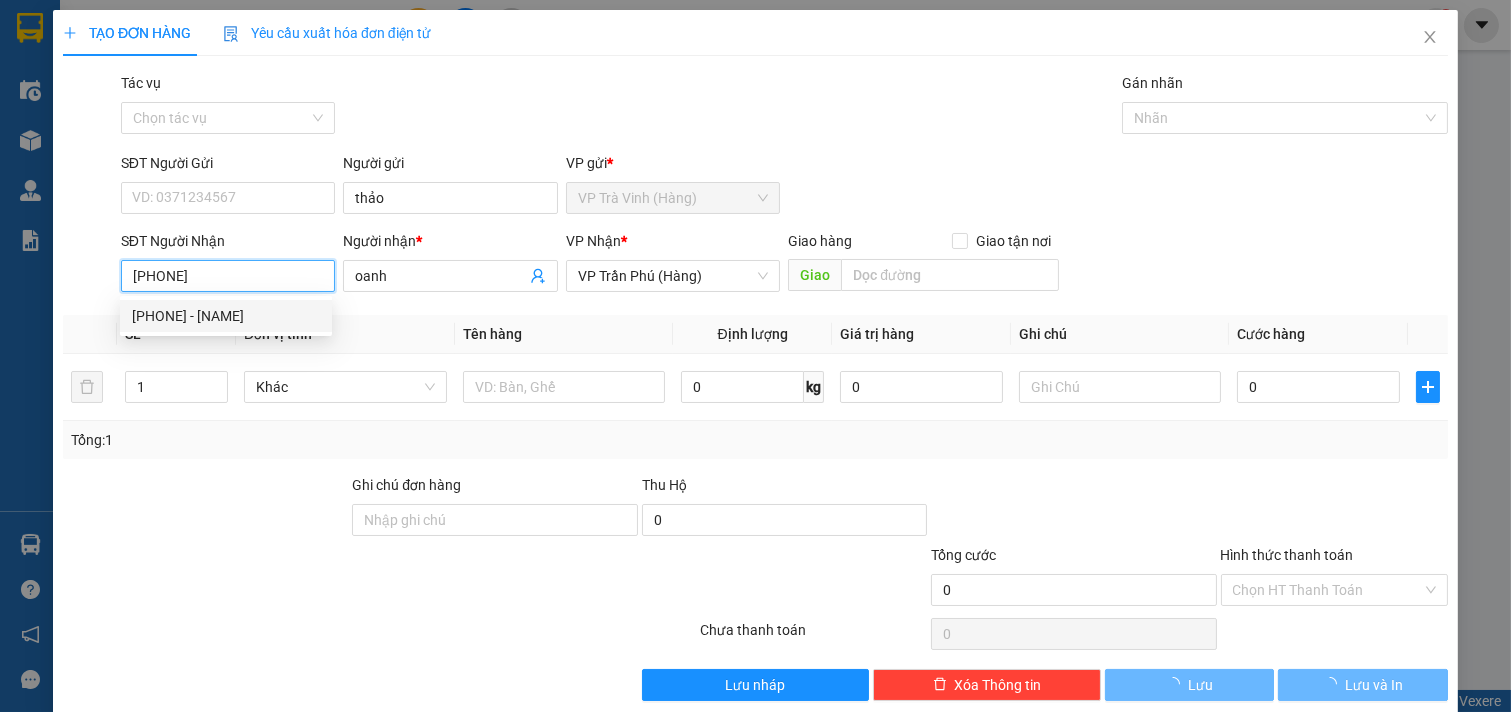 type on "40.000" 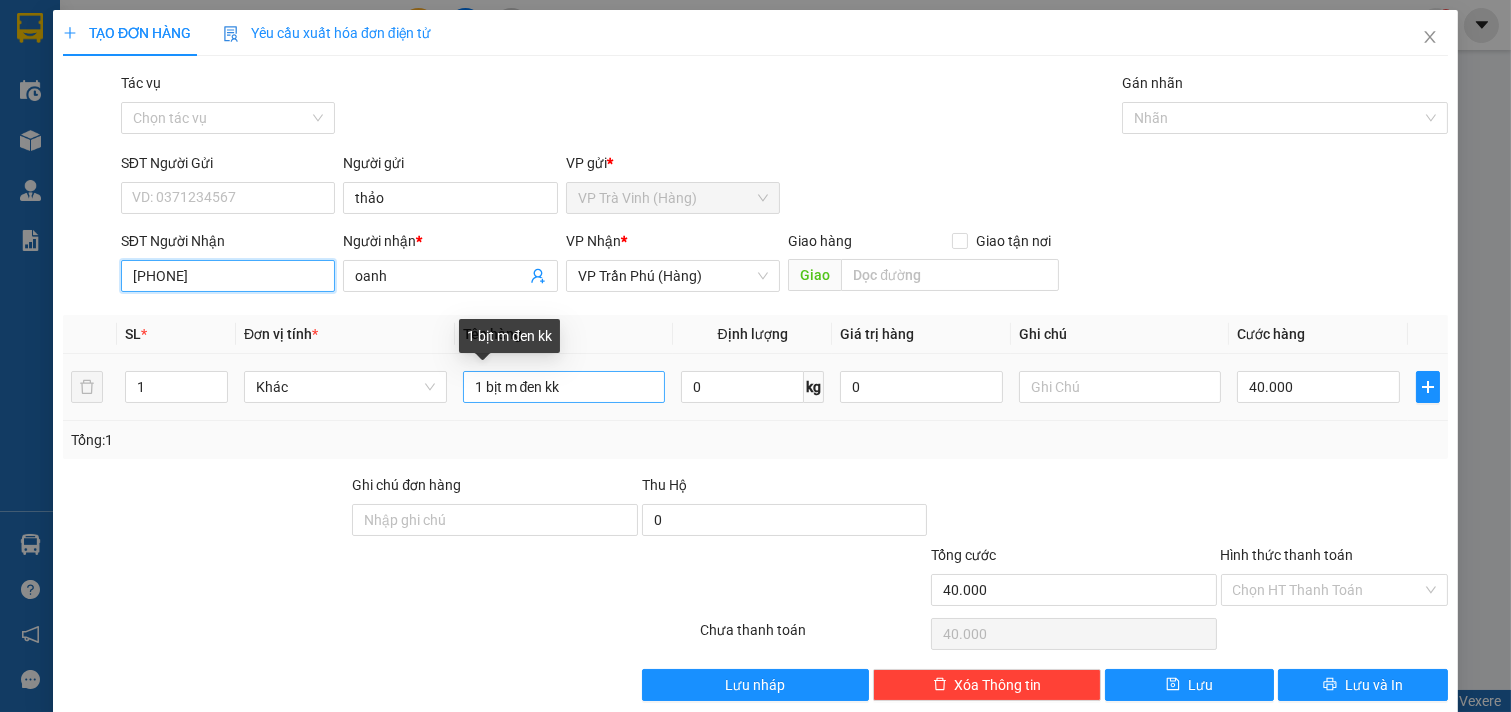 type on "[PHONE]" 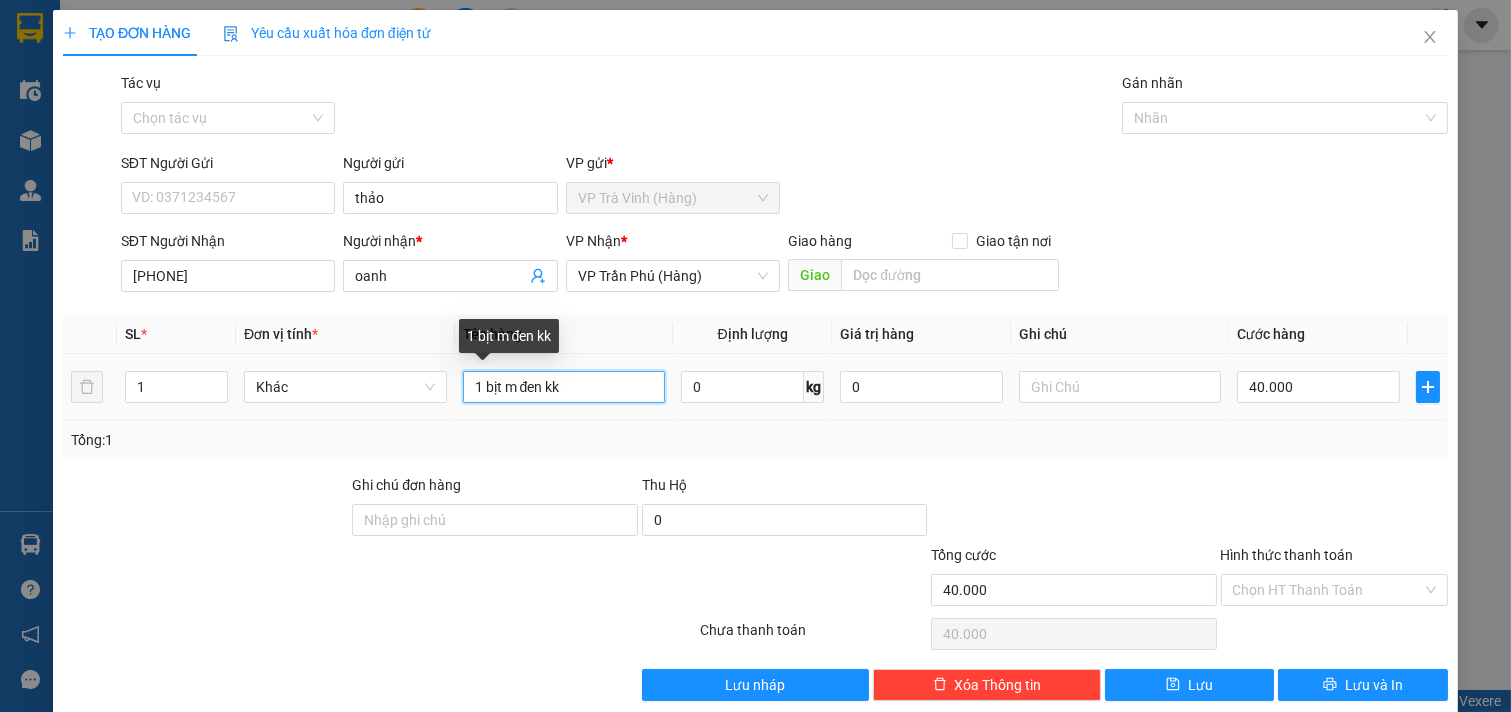 drag, startPoint x: 570, startPoint y: 402, endPoint x: 328, endPoint y: 360, distance: 245.61758 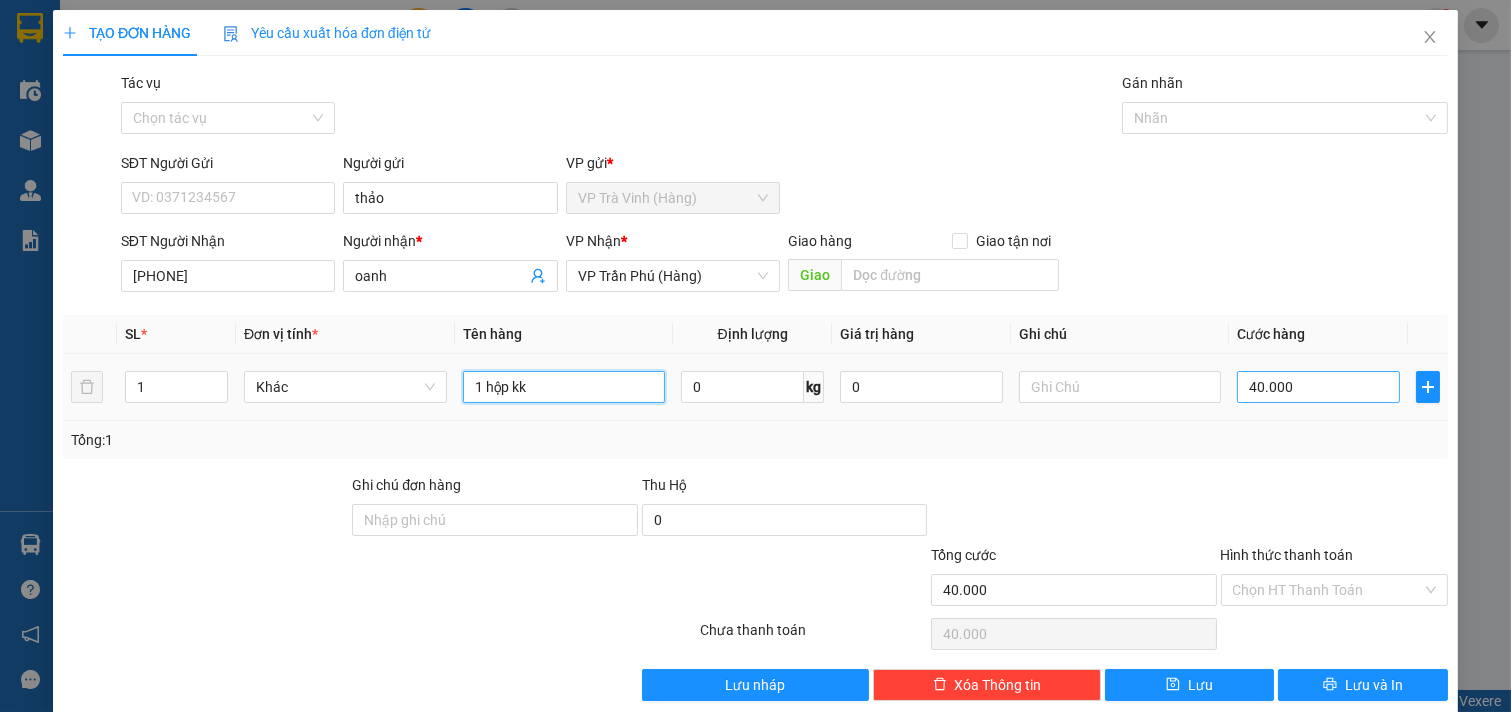type on "1 hộp kk" 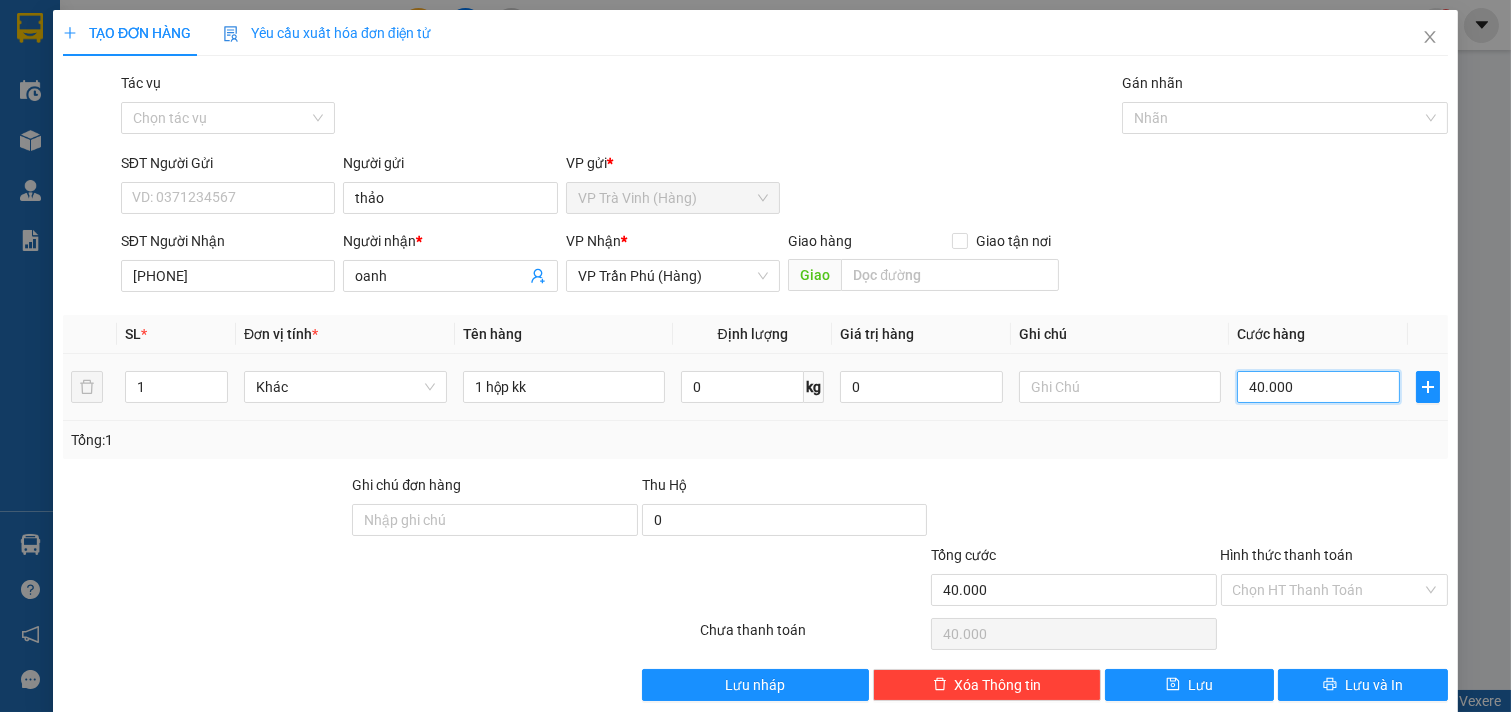 click on "40.000" at bounding box center (1318, 387) 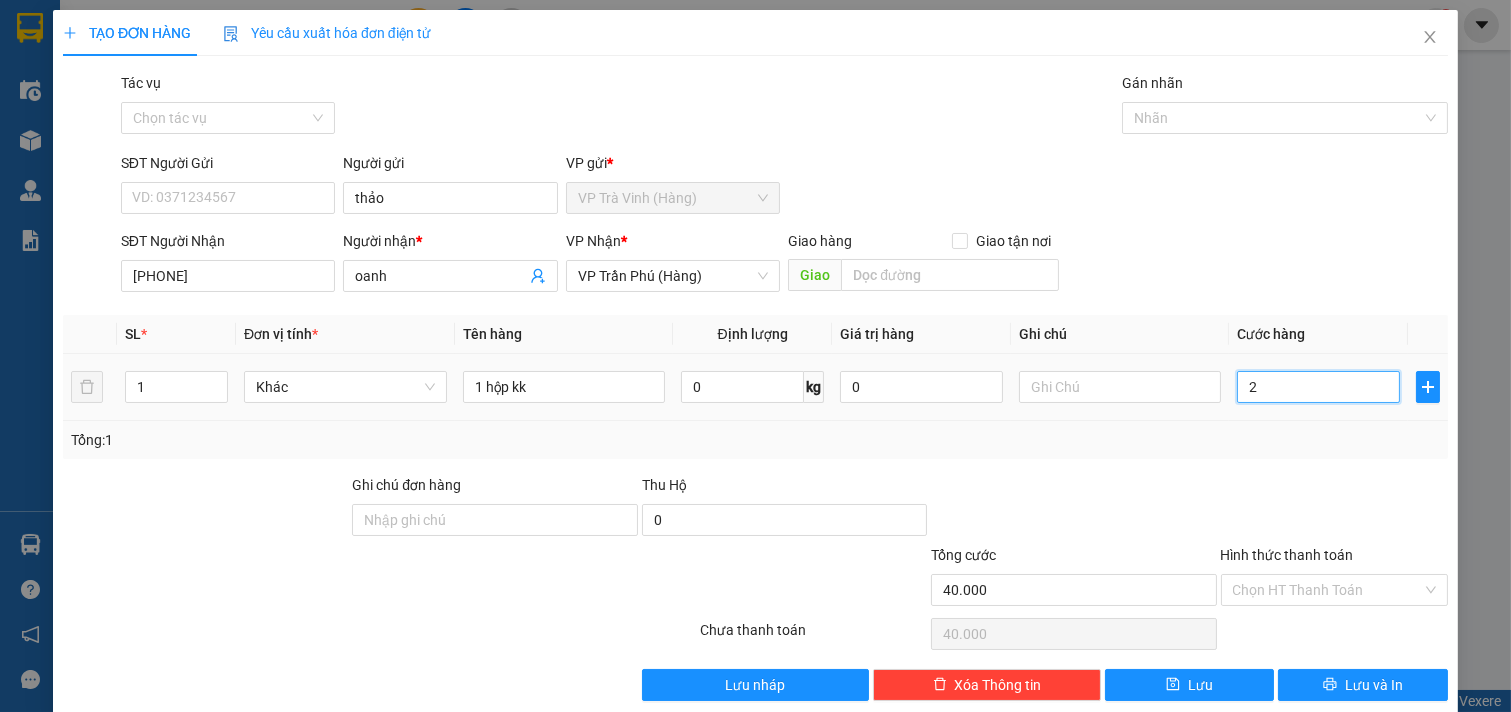 type on "2" 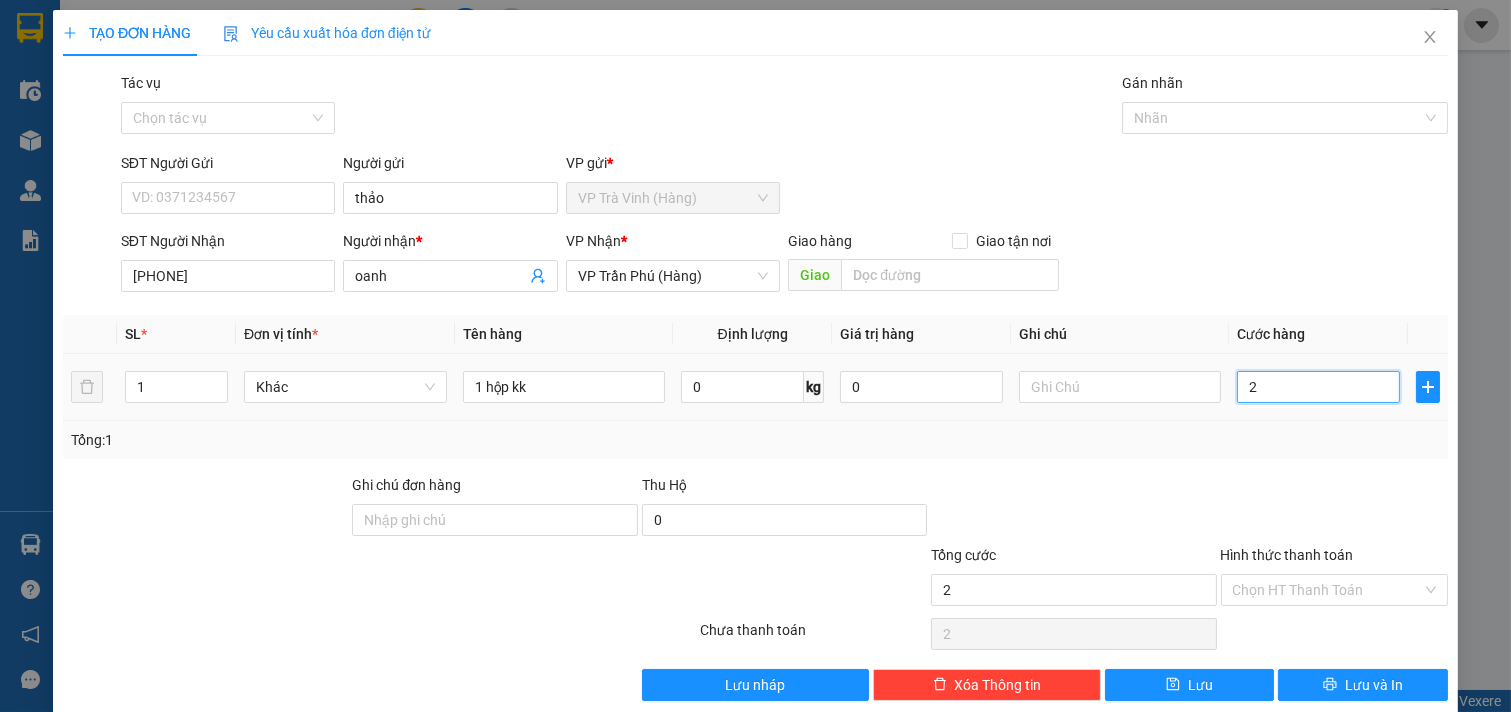 type on "20" 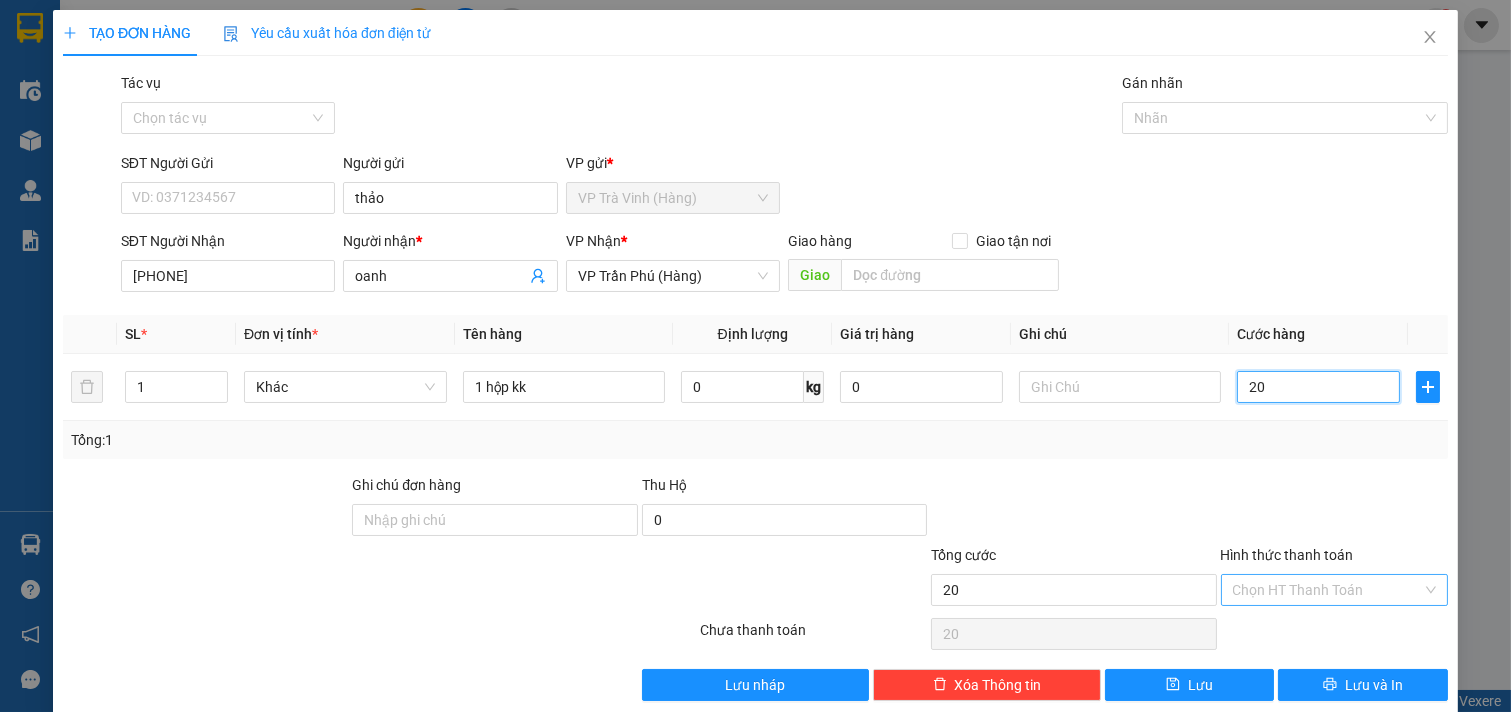 type on "20" 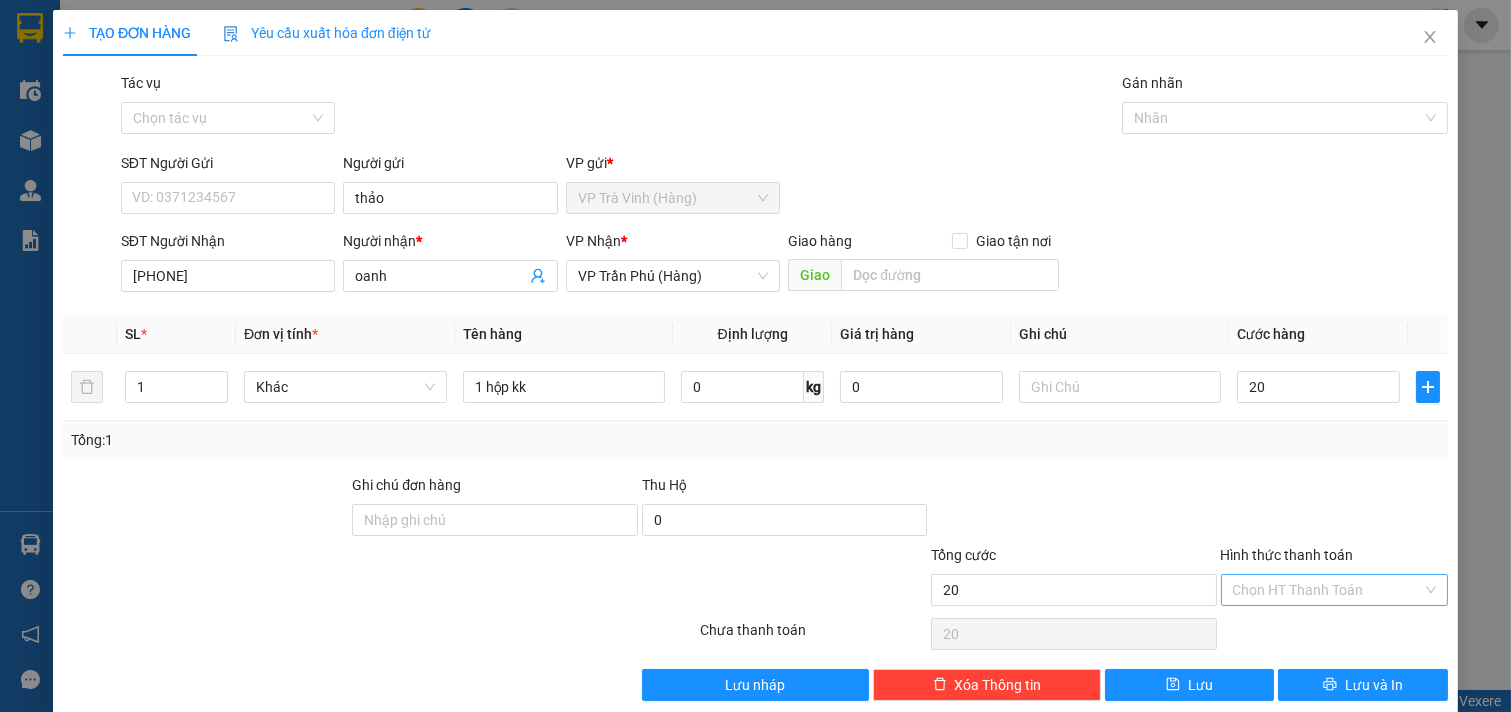 type on "20.000" 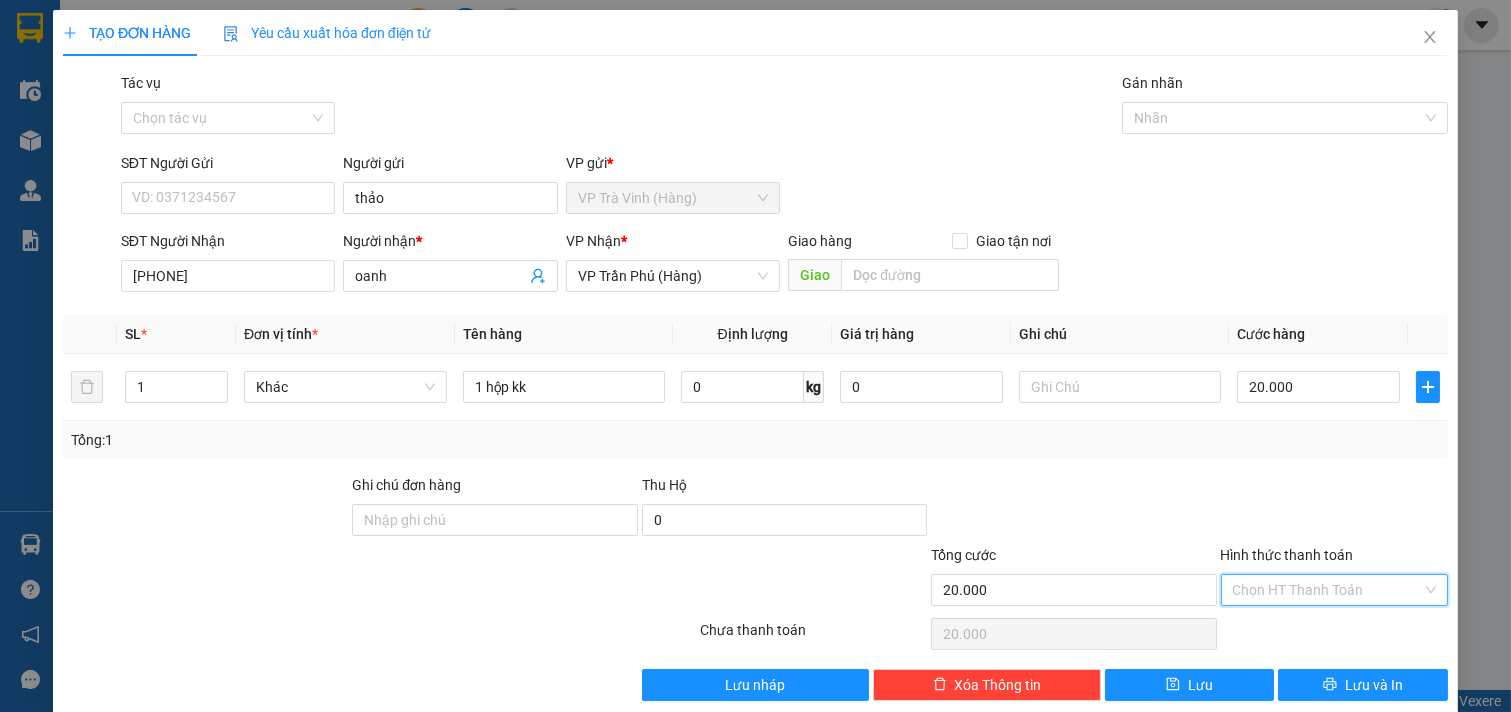 click on "Hình thức thanh toán" at bounding box center [1328, 590] 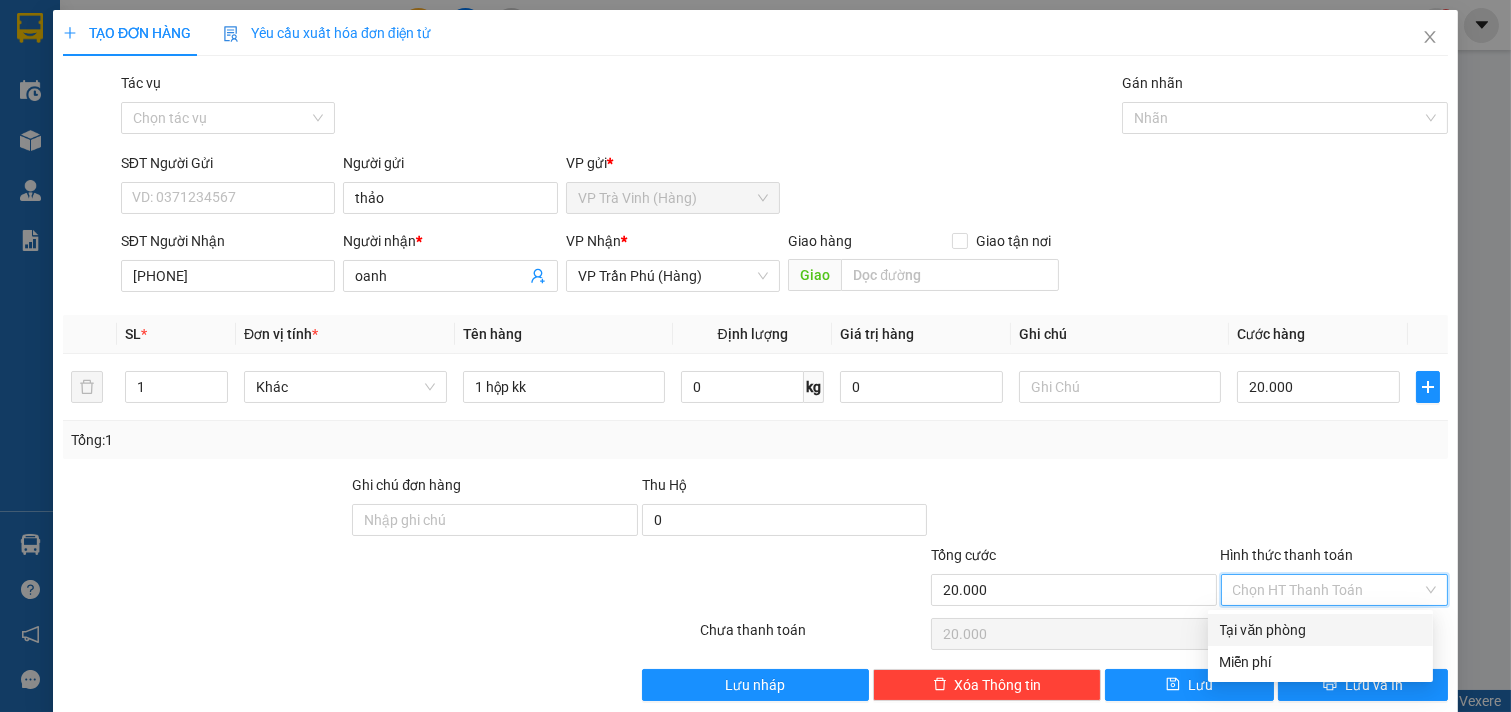 click on "Tại văn phòng" at bounding box center [1320, 630] 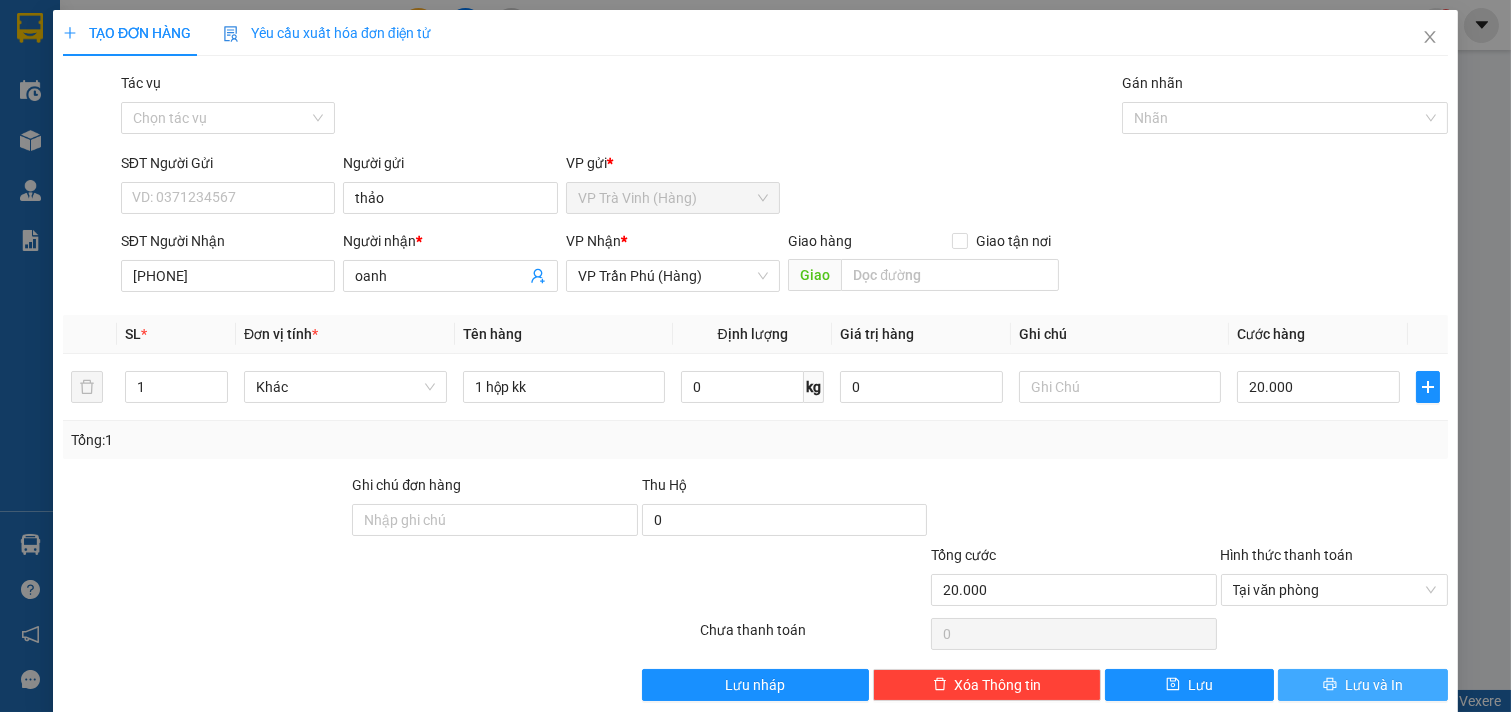 click on "Lưu và In" at bounding box center [1374, 685] 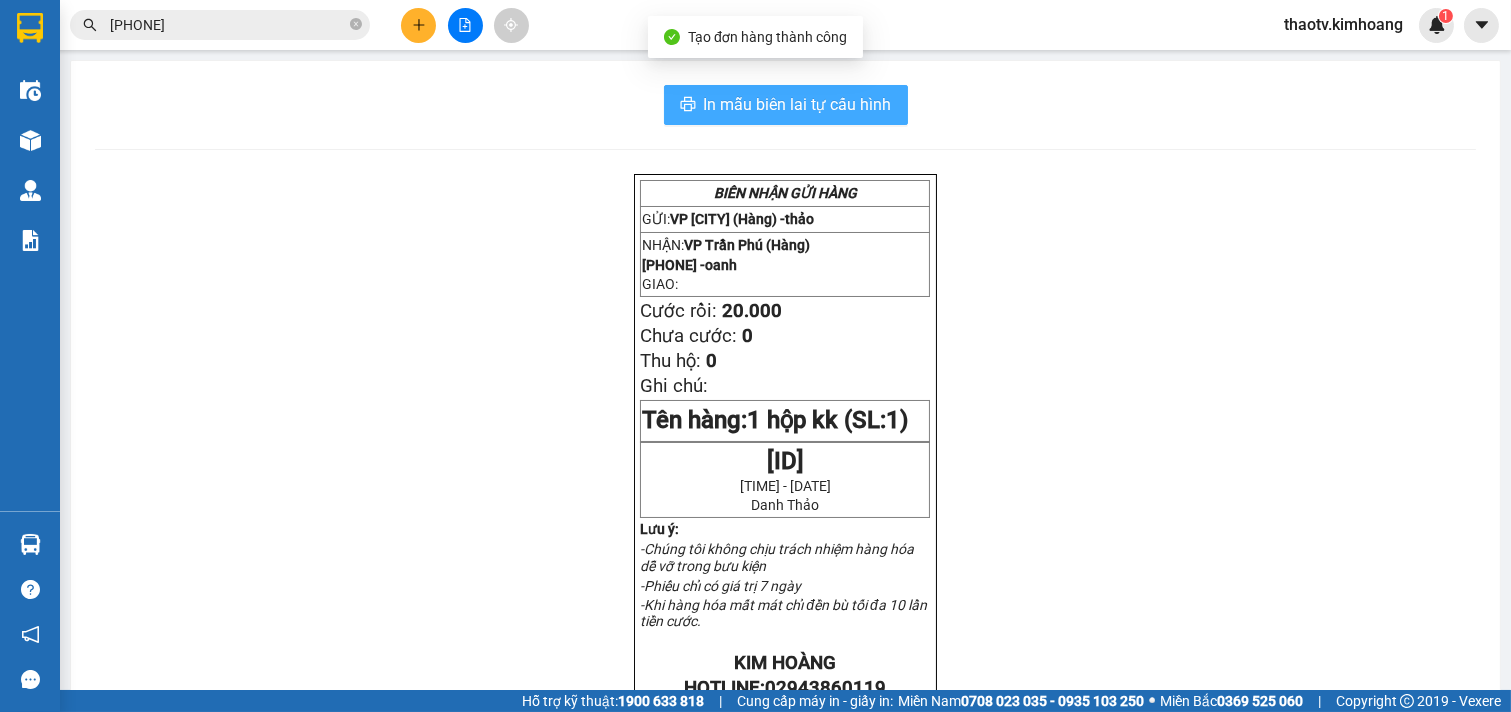 click on "In mẫu biên lai tự cấu hình" at bounding box center (798, 104) 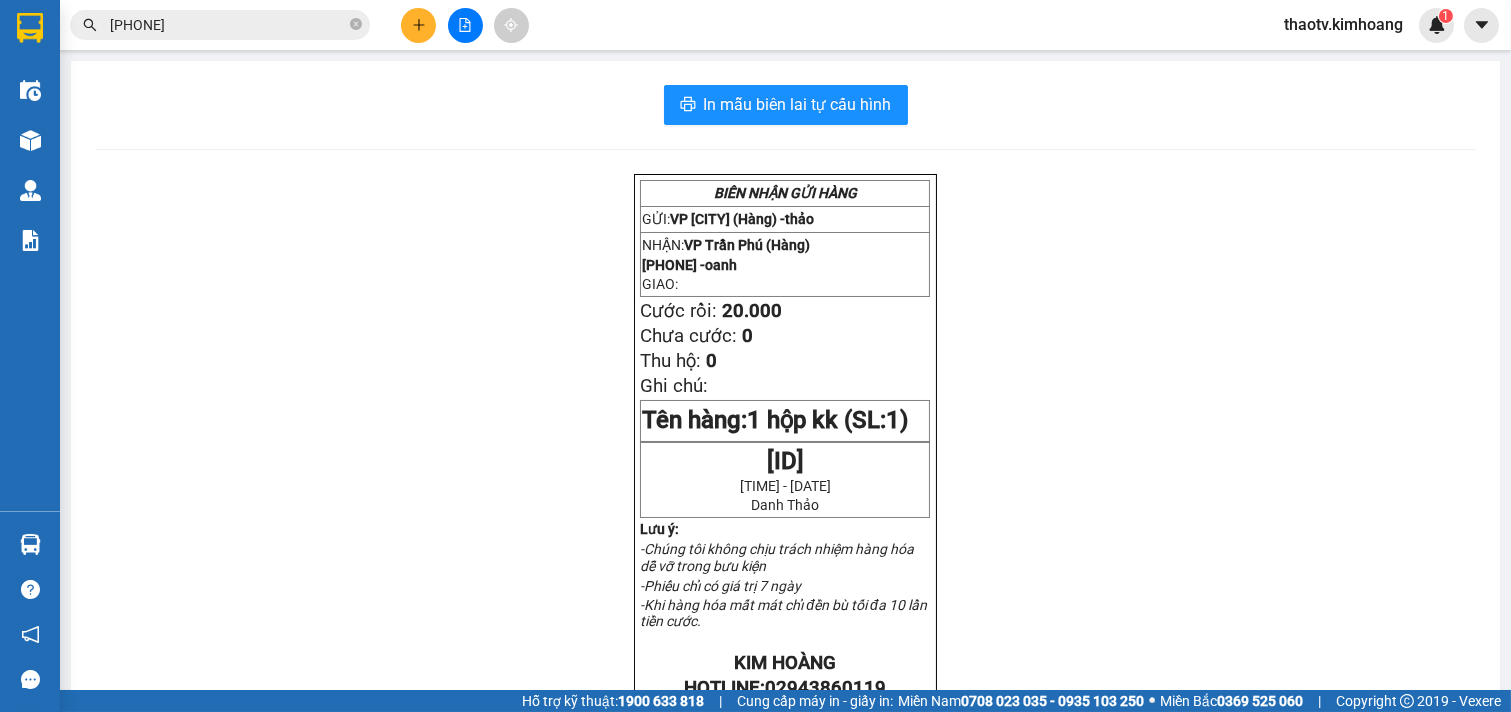 click on "thaotv.kimhoang" at bounding box center [1343, 24] 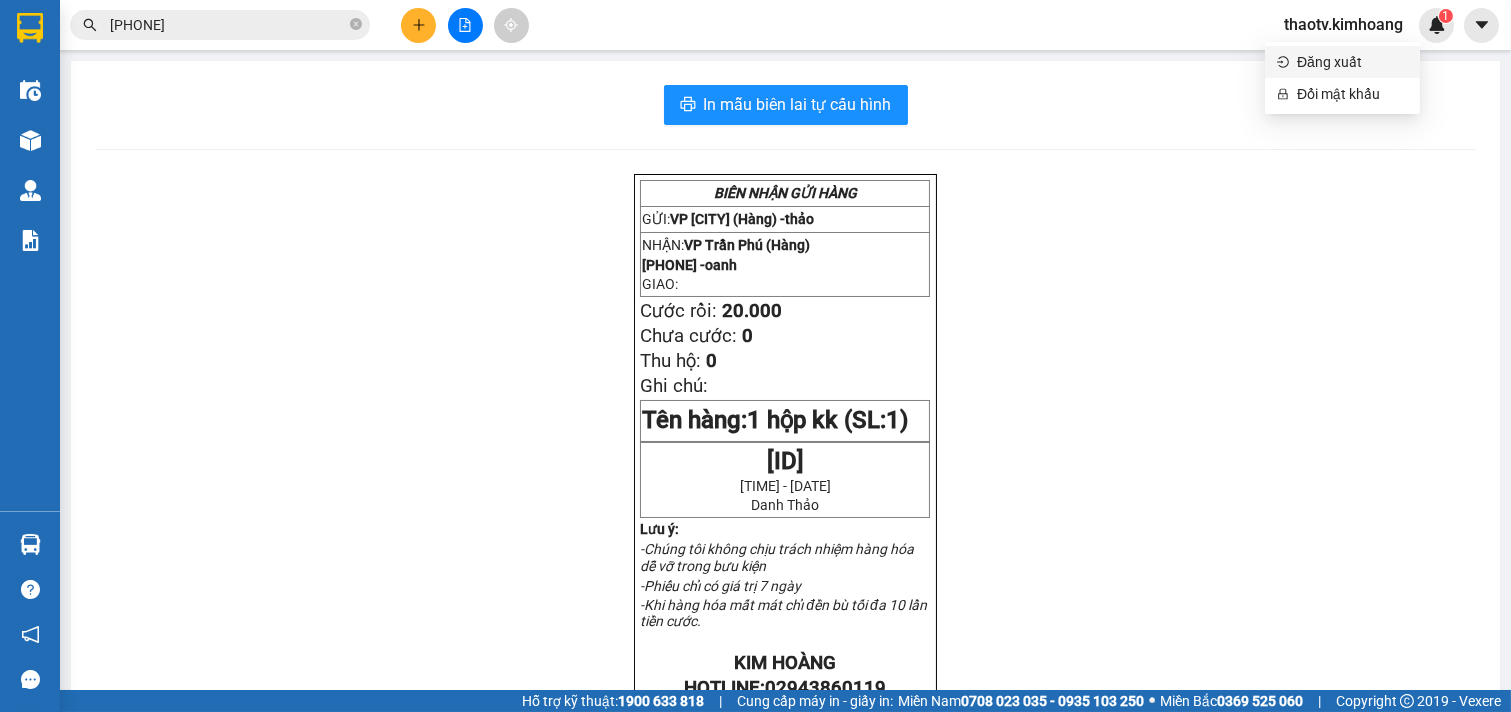 click on "Đăng xuất" at bounding box center [1352, 62] 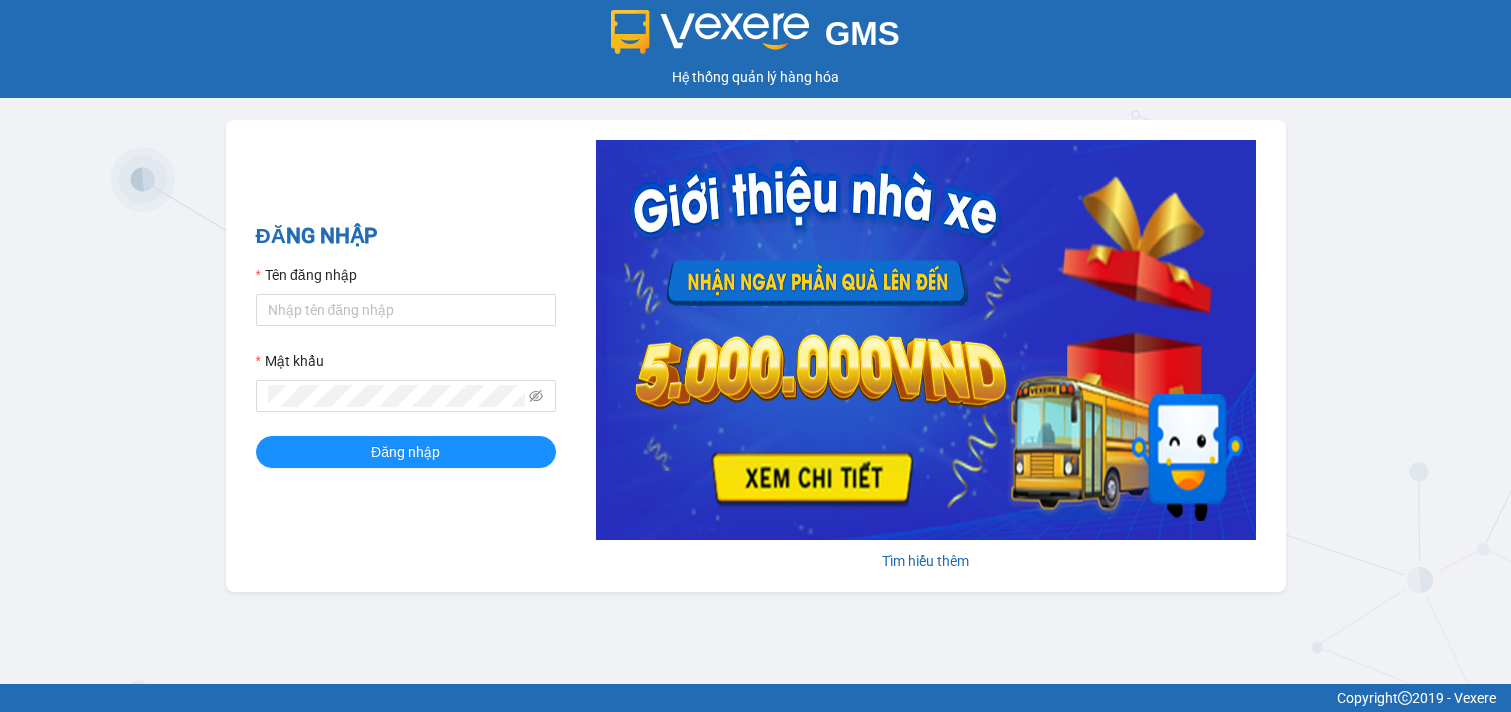 scroll, scrollTop: 0, scrollLeft: 0, axis: both 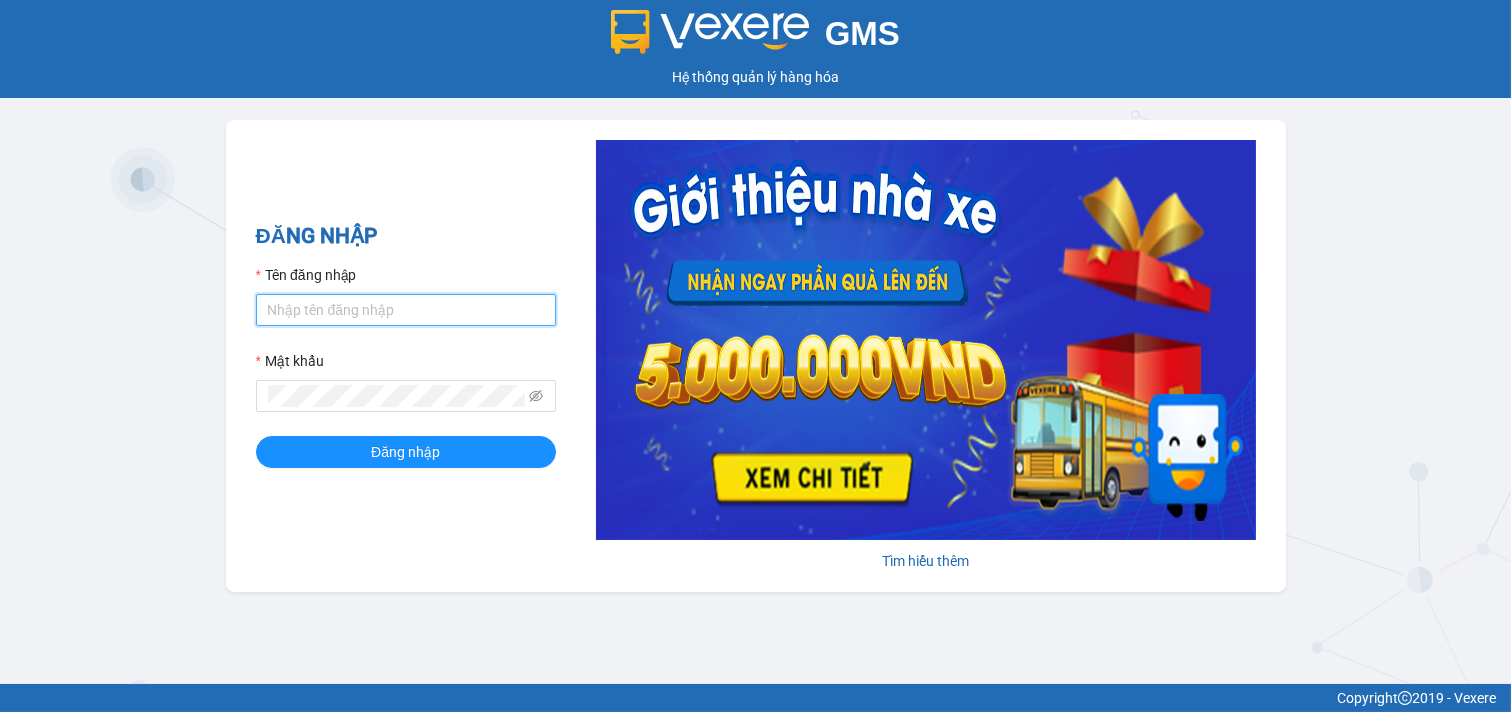 type on "ca2.kimhoang" 